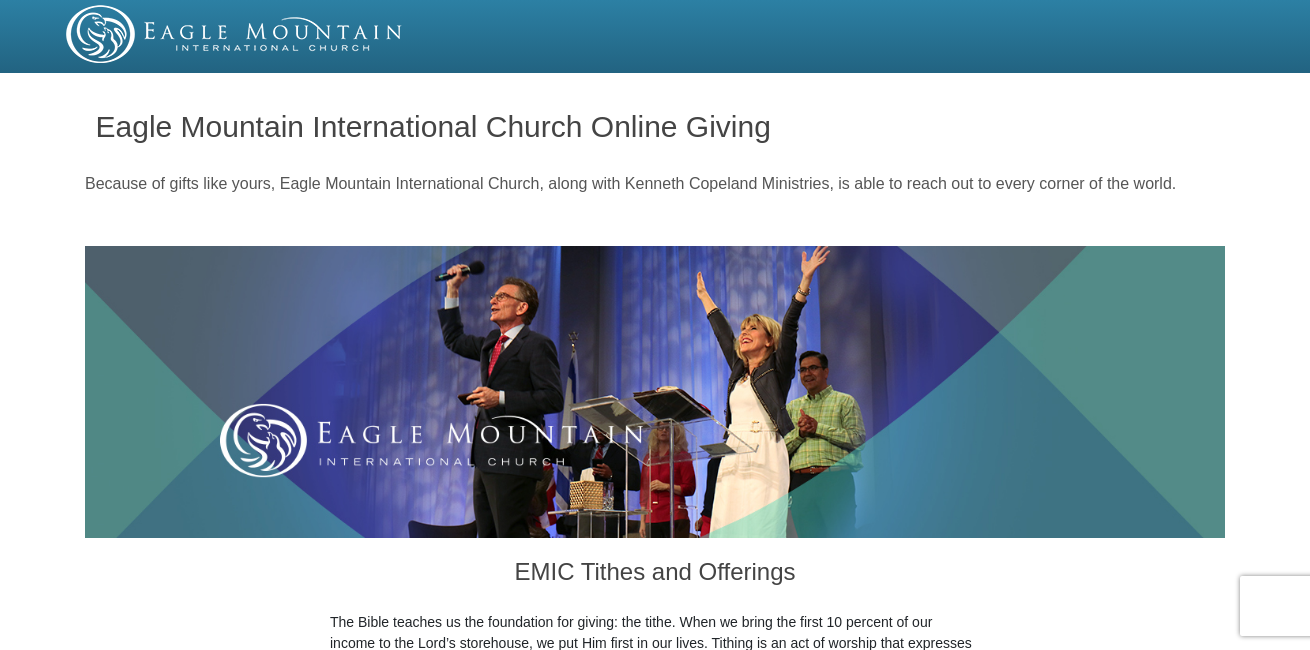 scroll, scrollTop: 0, scrollLeft: 0, axis: both 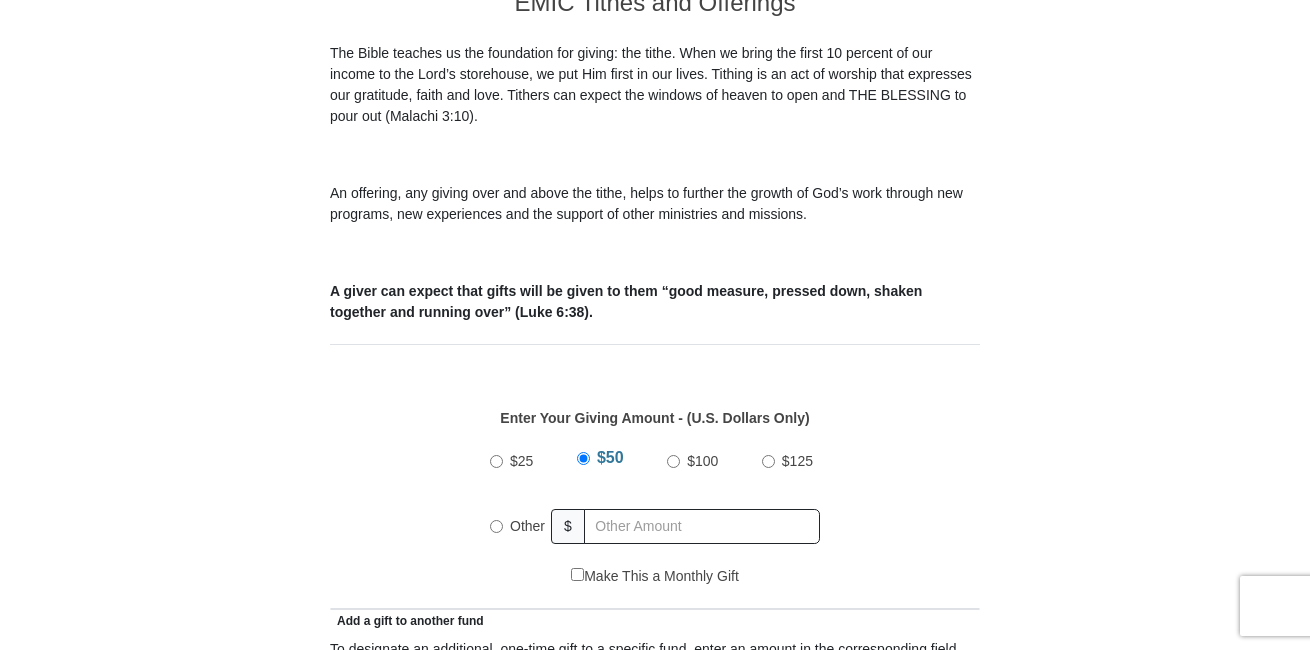 click on "$100" at bounding box center (673, 461) 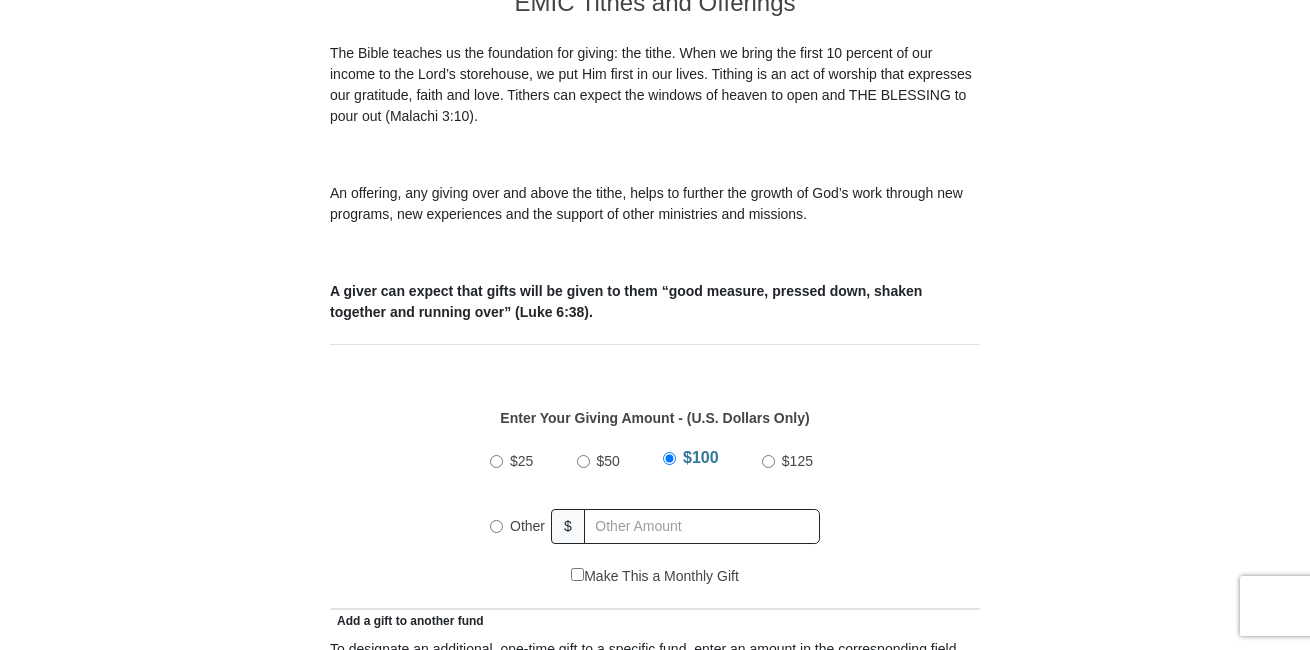 scroll, scrollTop: 1138, scrollLeft: 0, axis: vertical 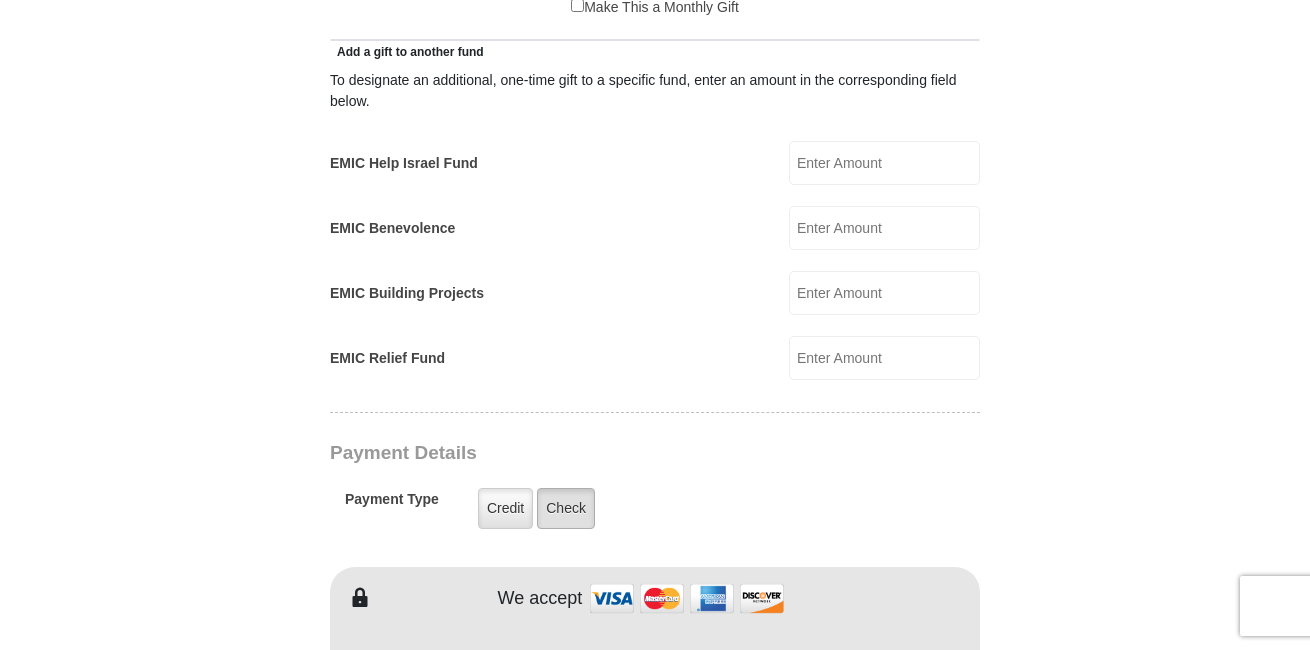 click on "Check" at bounding box center [566, 508] 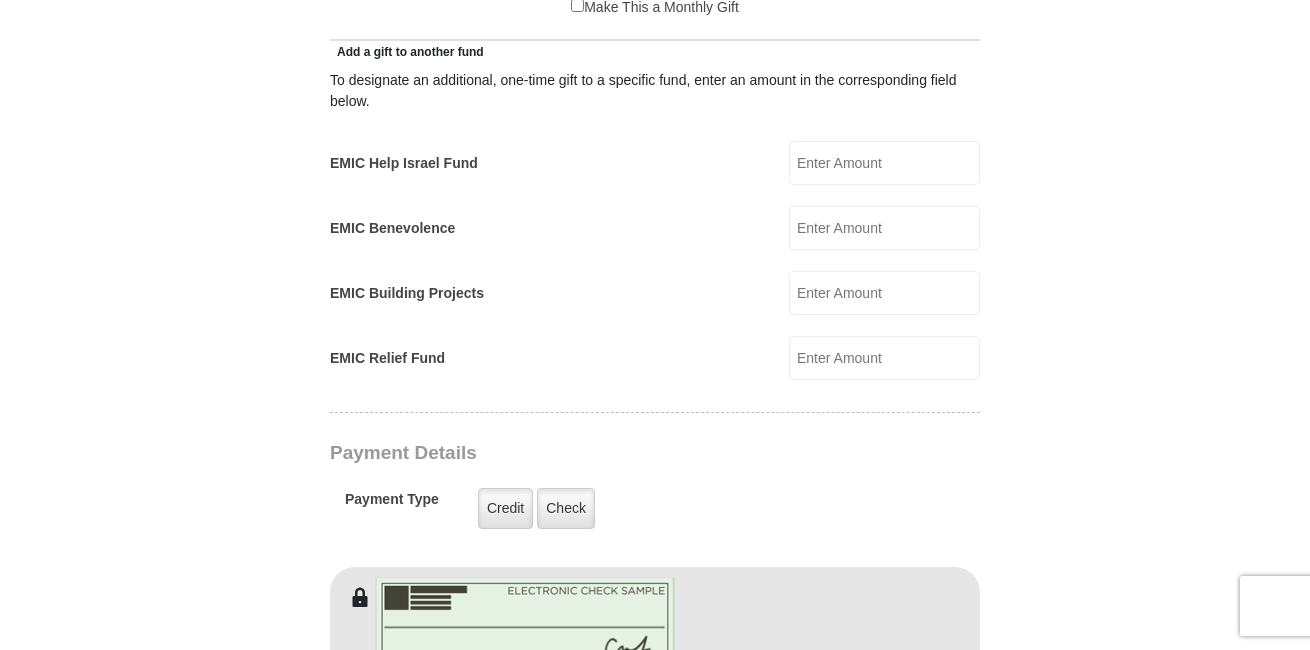 scroll, scrollTop: 1706, scrollLeft: 0, axis: vertical 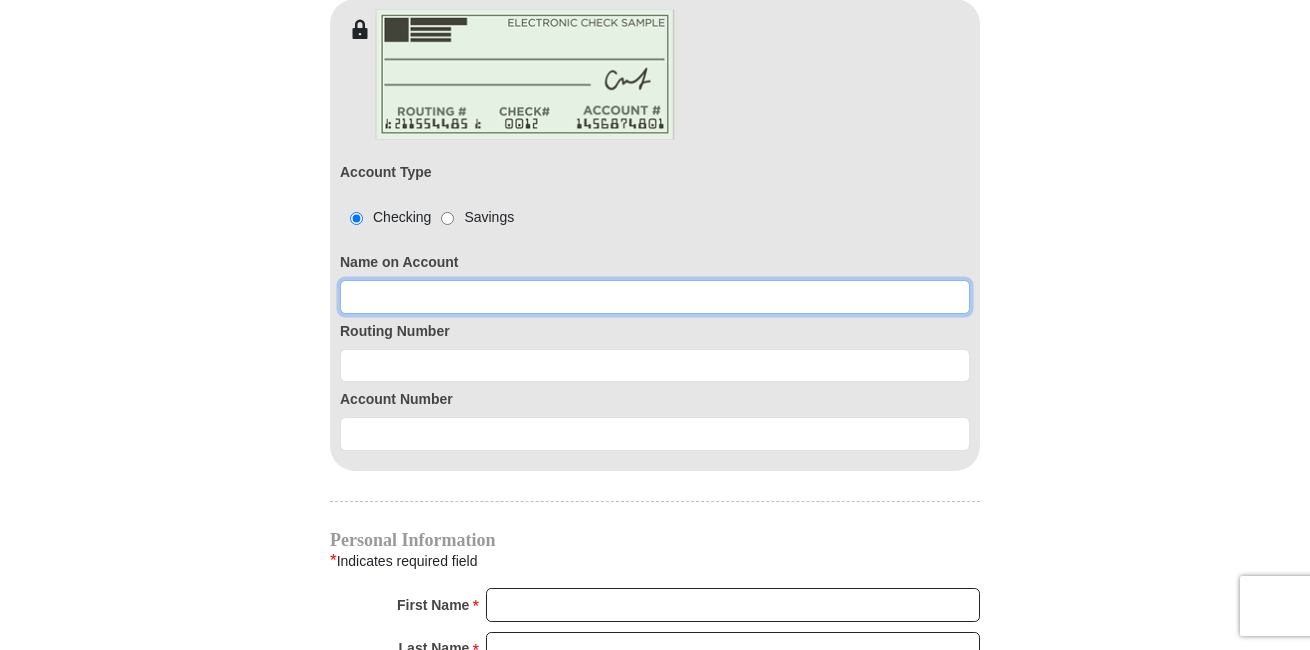 click at bounding box center [655, 297] 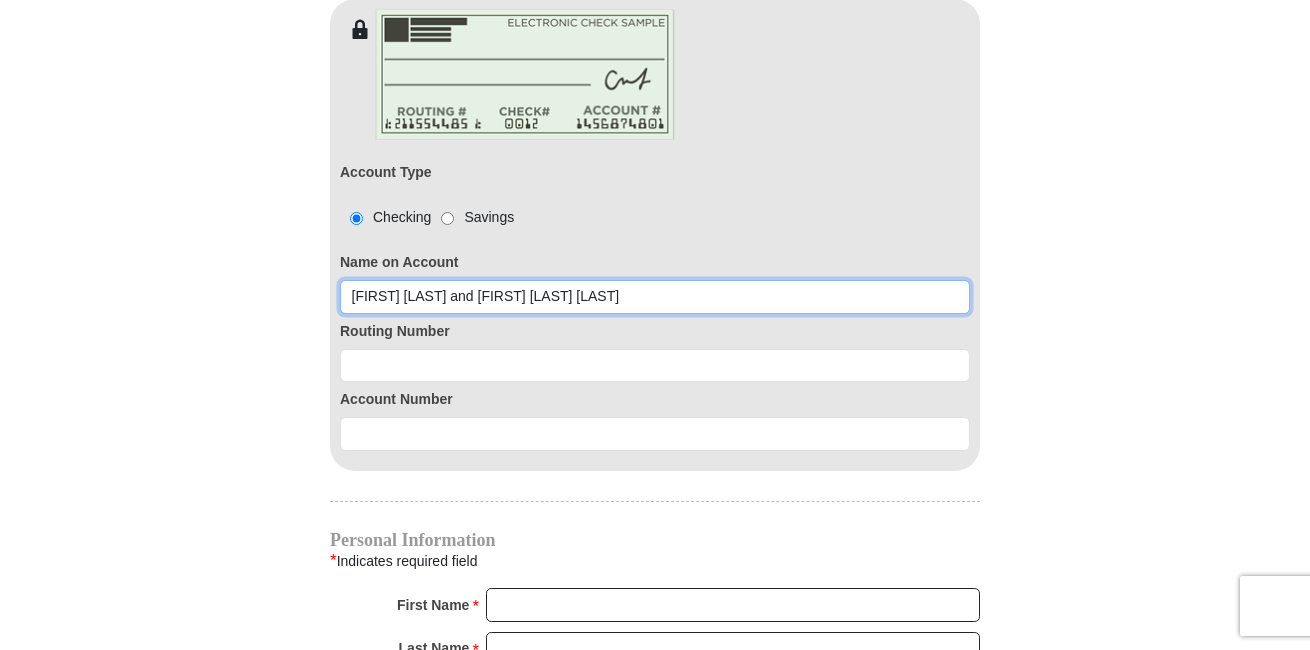 type on "[FIRST] [LAST] and [FIRST] [LAST] [LAST]" 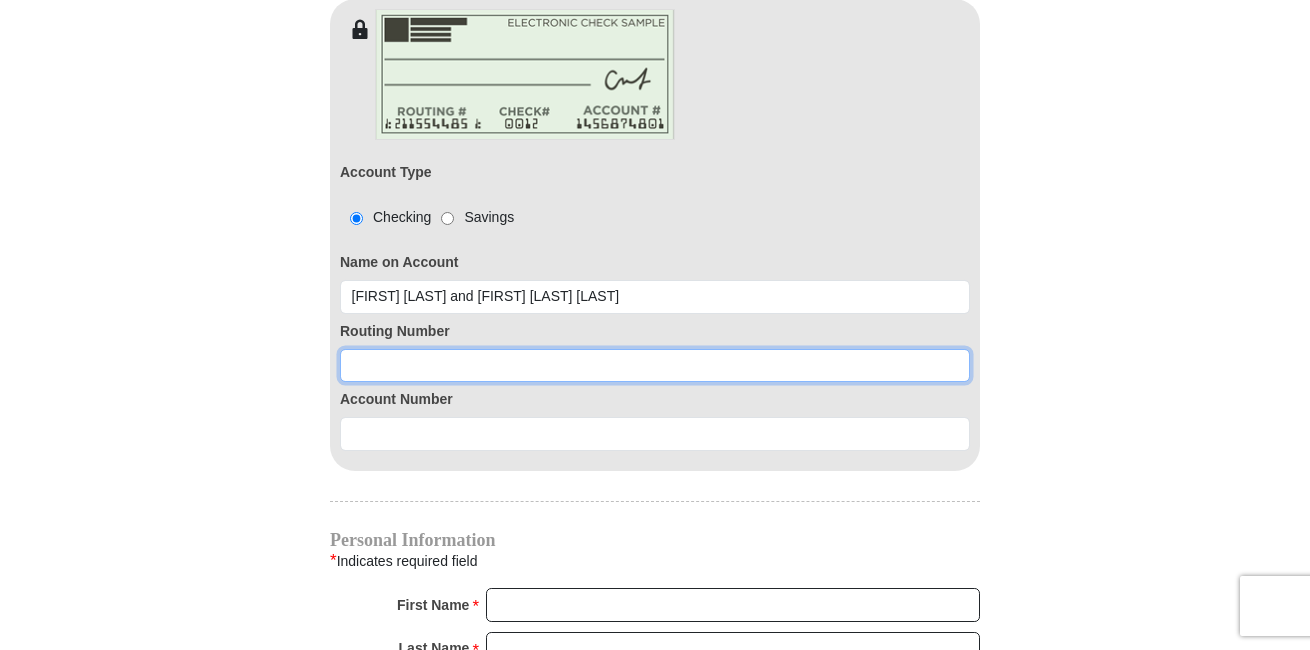 click at bounding box center [655, 366] 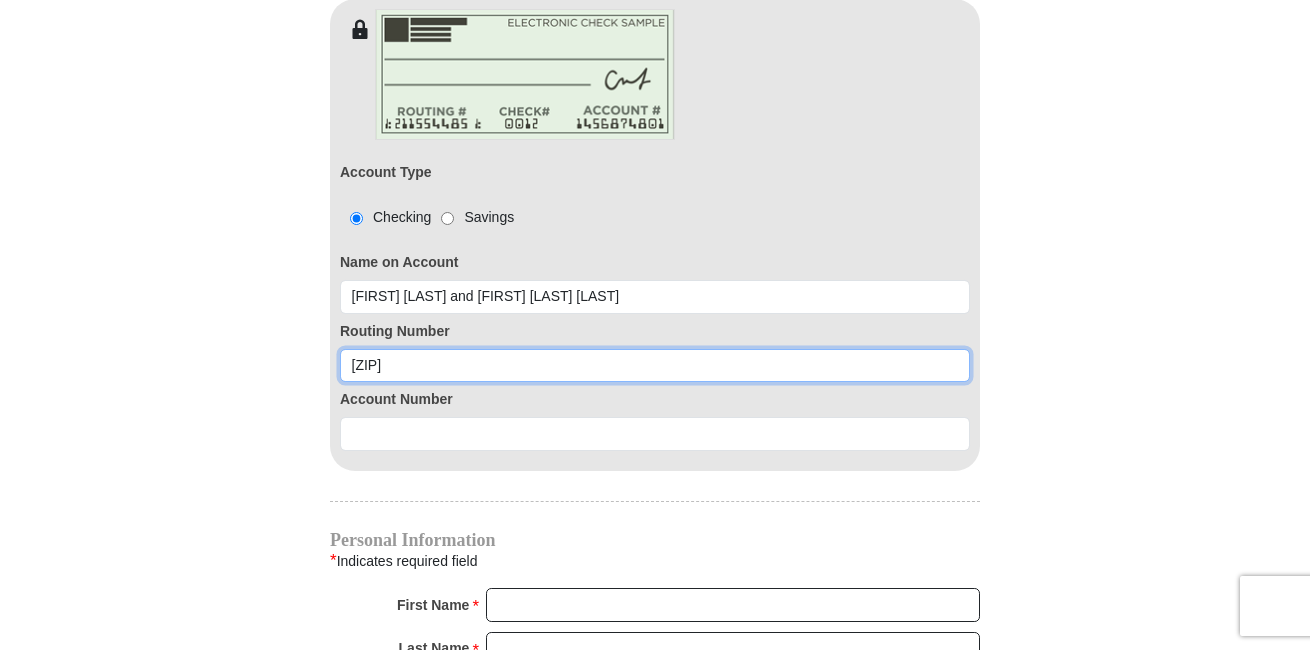 type on "[ZIP]" 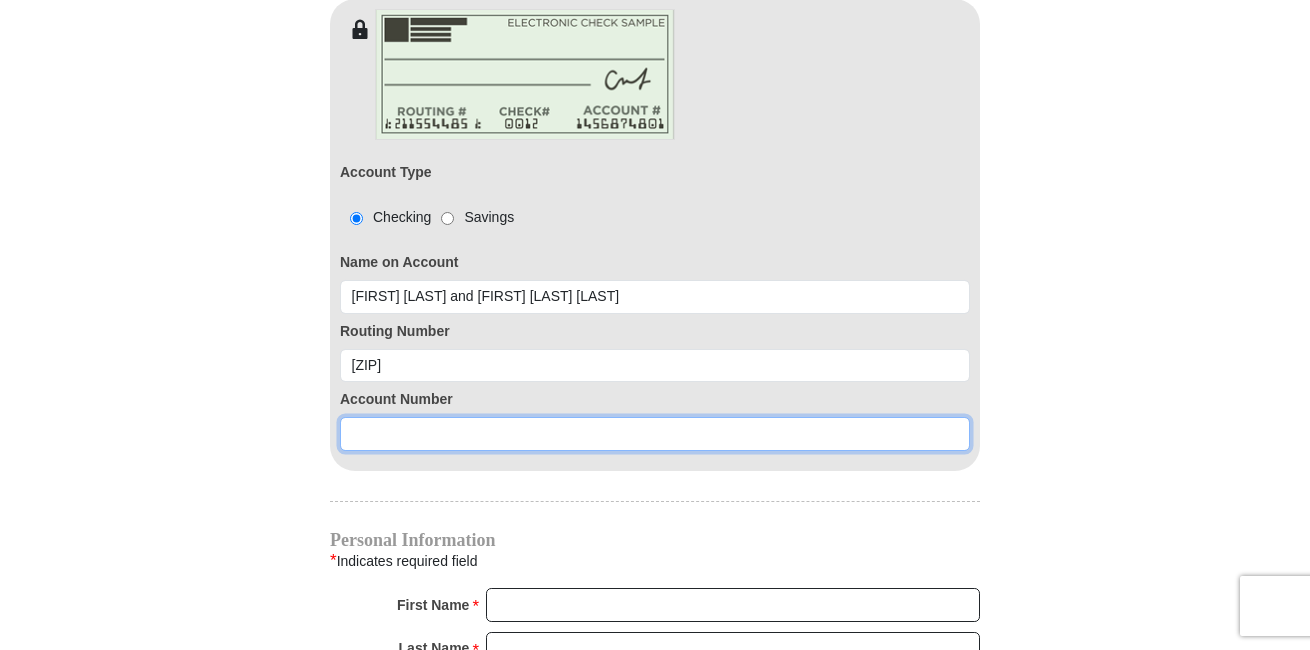 click at bounding box center [655, 434] 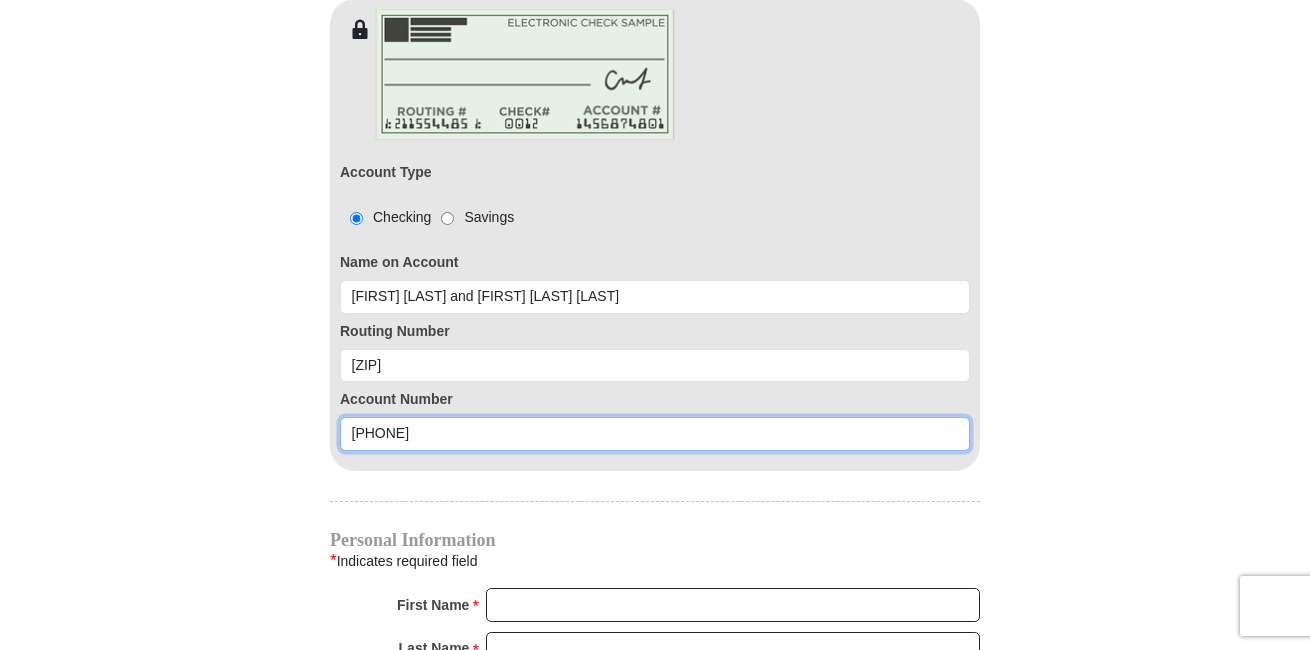 scroll, scrollTop: 2275, scrollLeft: 0, axis: vertical 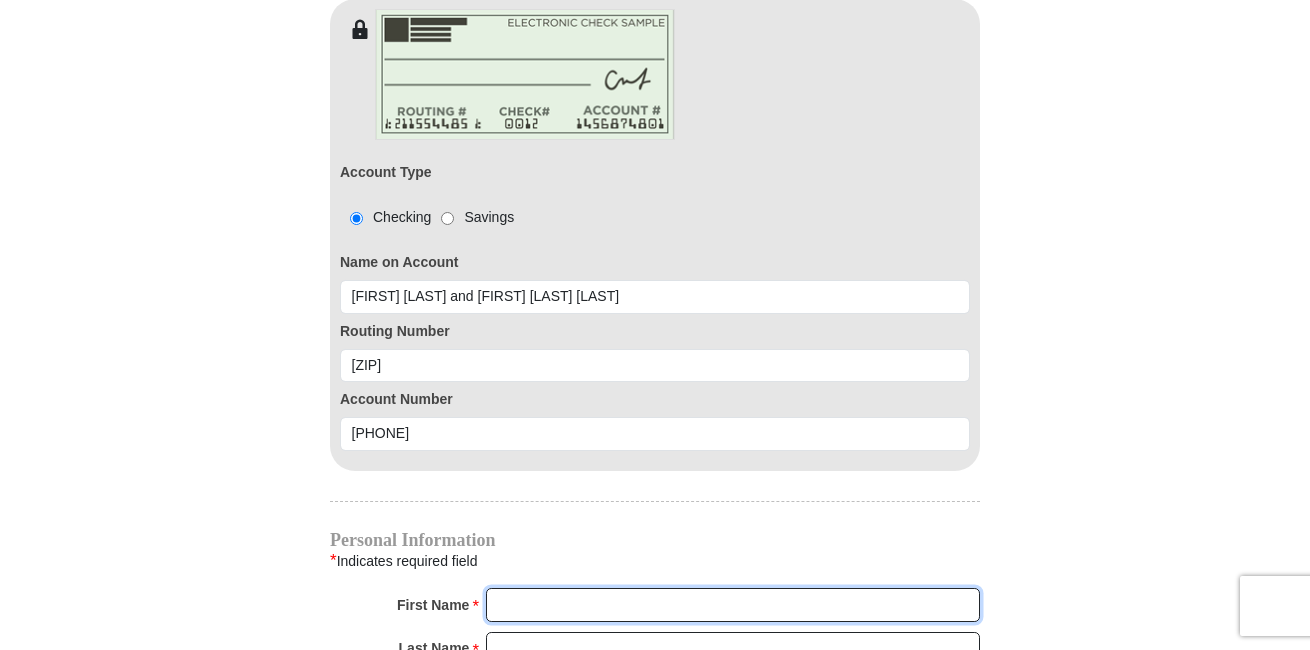 click on "First Name
*" at bounding box center [733, 605] 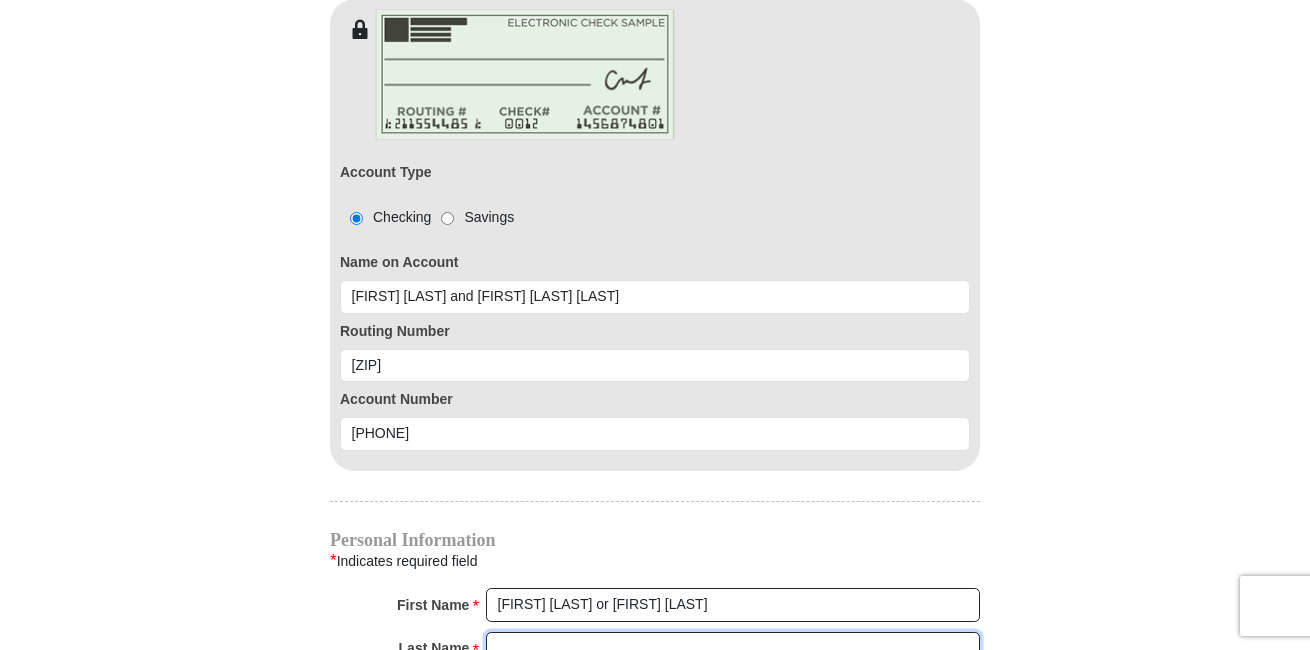 type on "[LAST]" 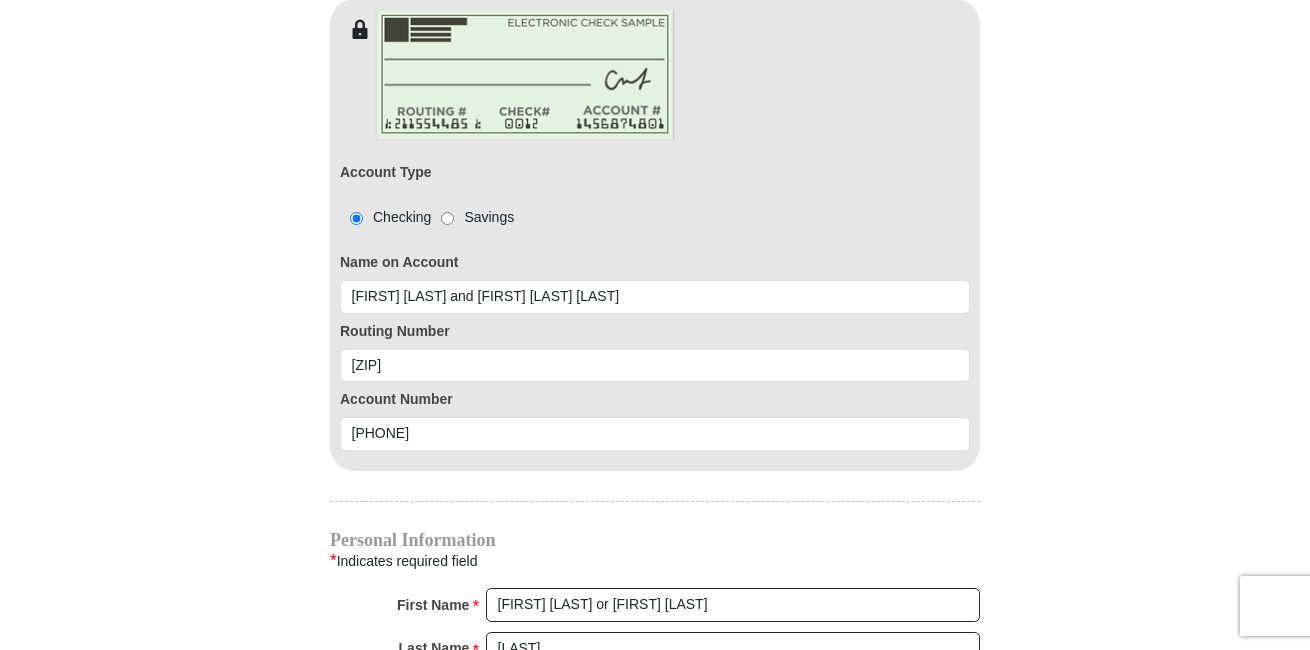 type on "[EMAIL]" 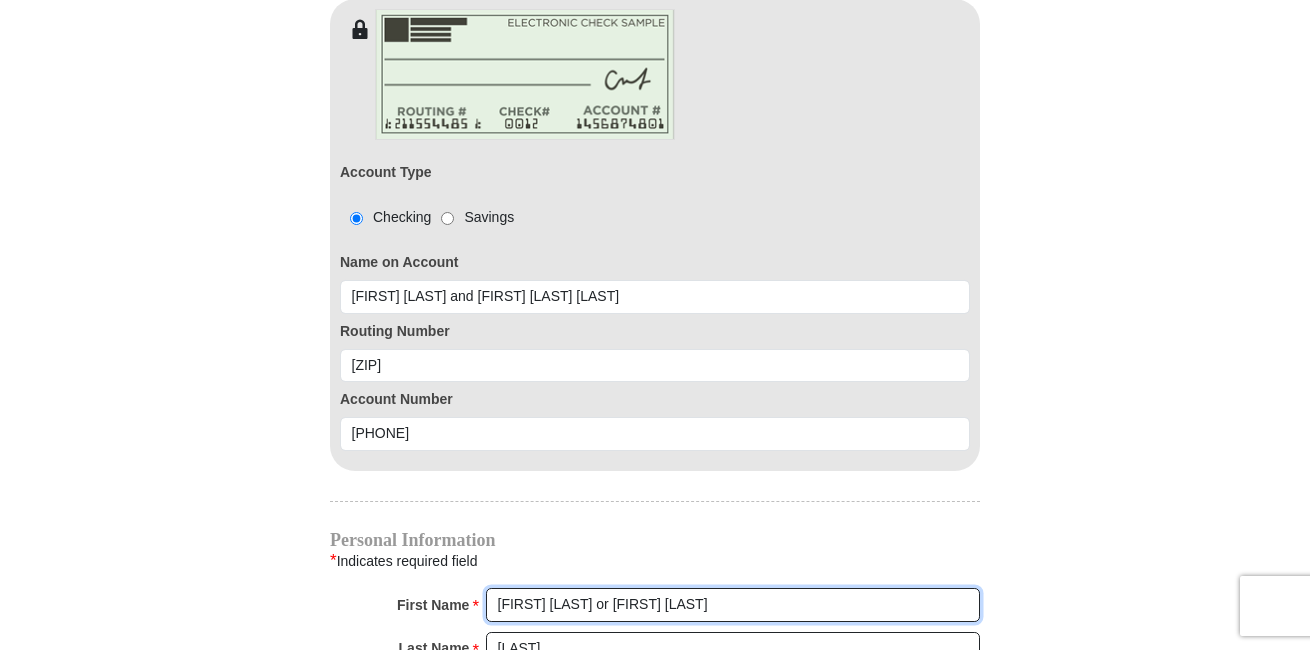 scroll, scrollTop: 2275, scrollLeft: 0, axis: vertical 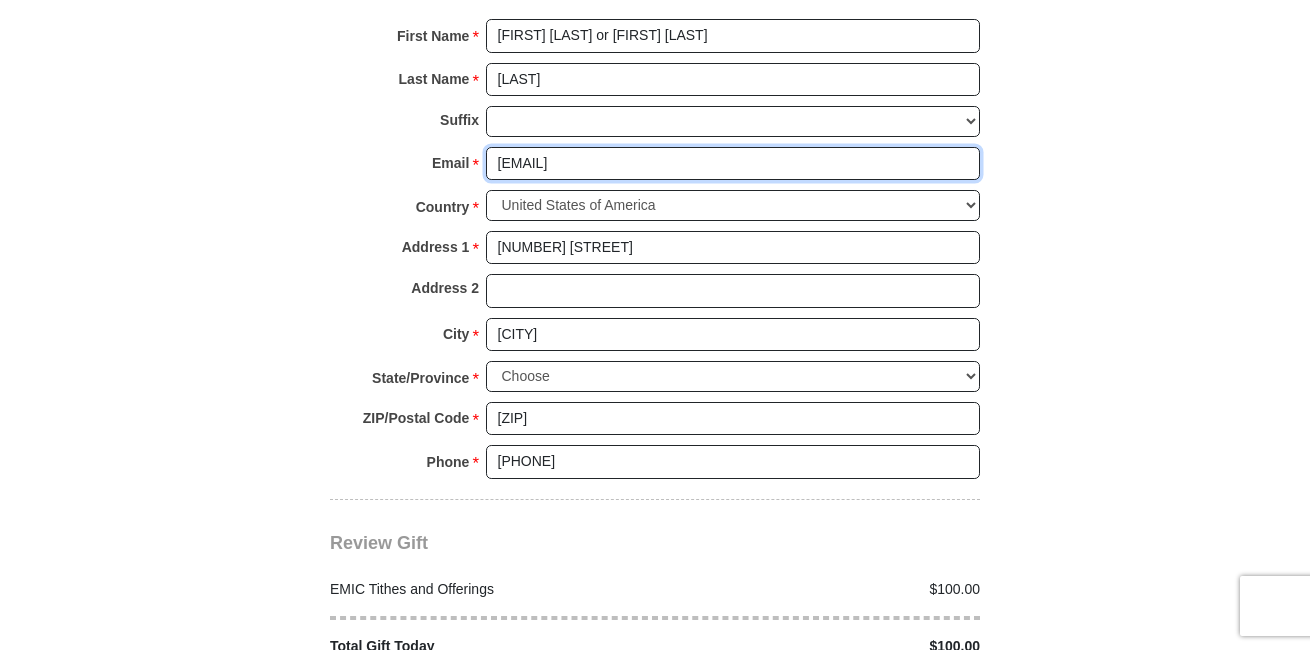 click on "[EMAIL]" at bounding box center (733, 164) 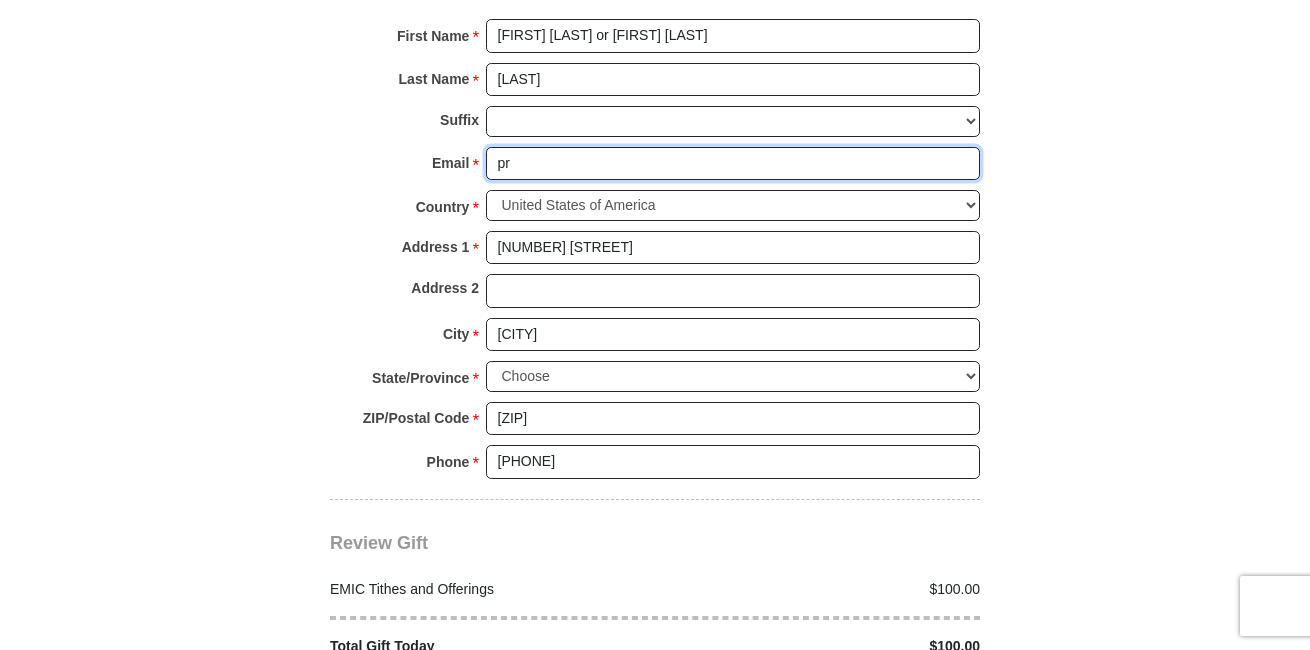 type on "p" 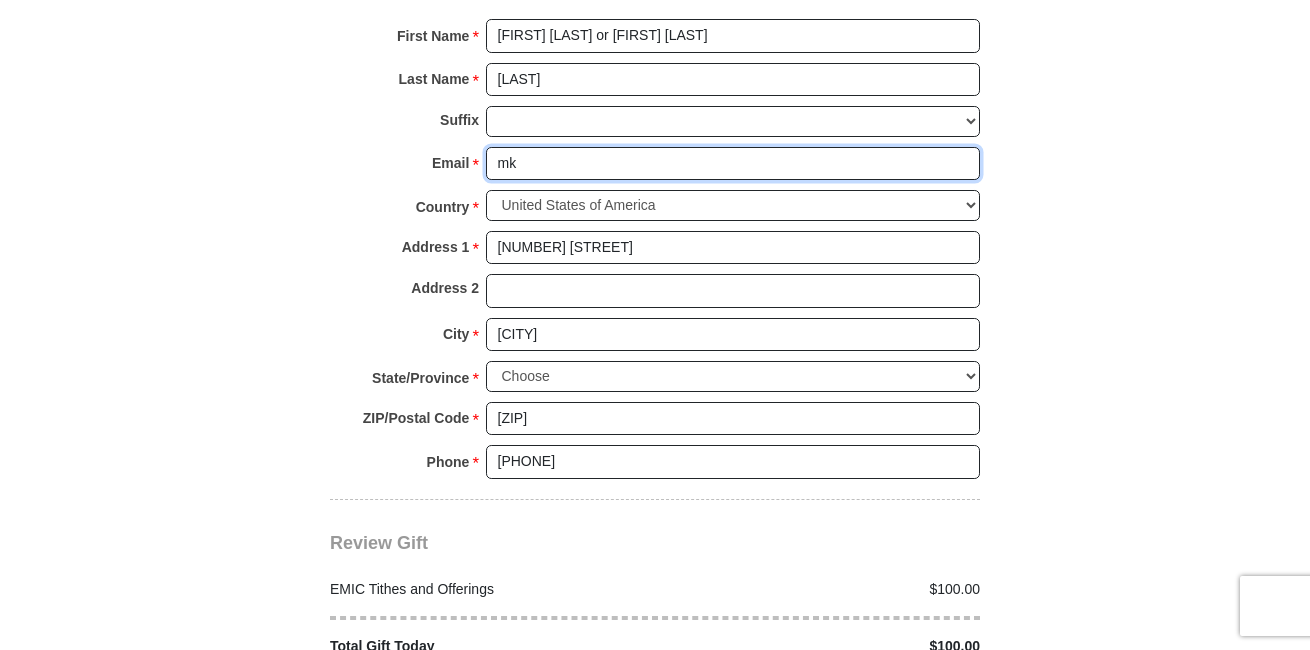 type on "[EMAIL]" 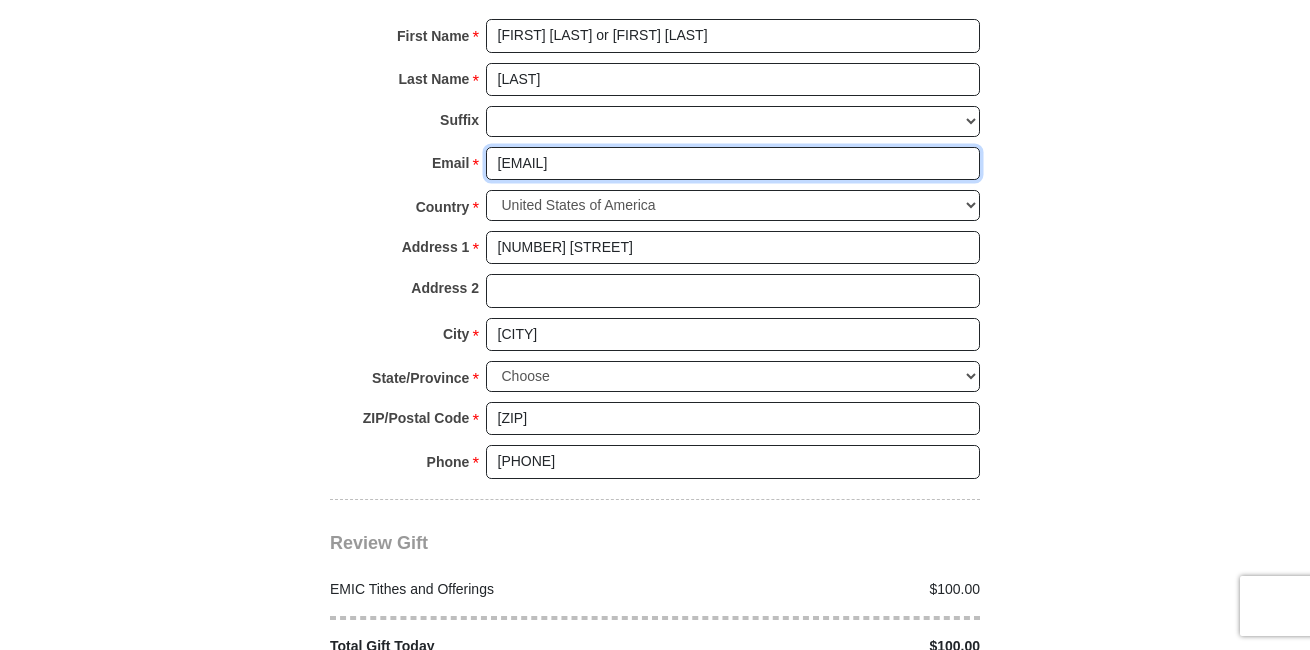 radio on "true" 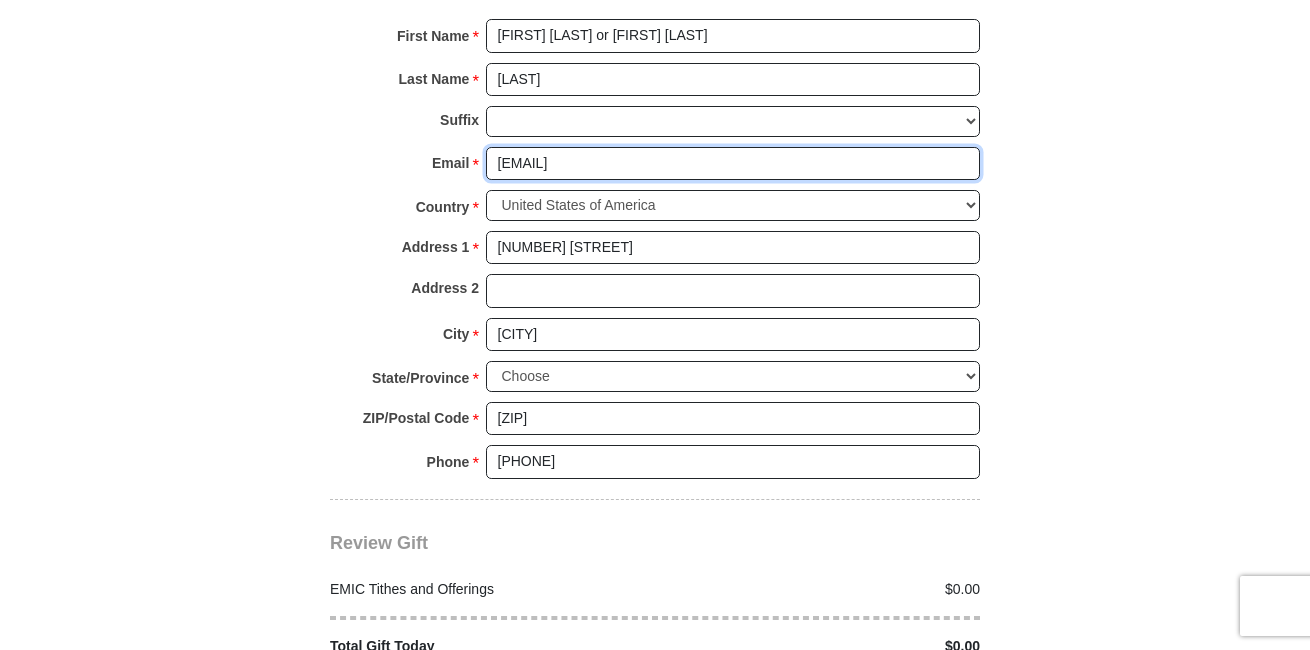 scroll, scrollTop: 1706, scrollLeft: 0, axis: vertical 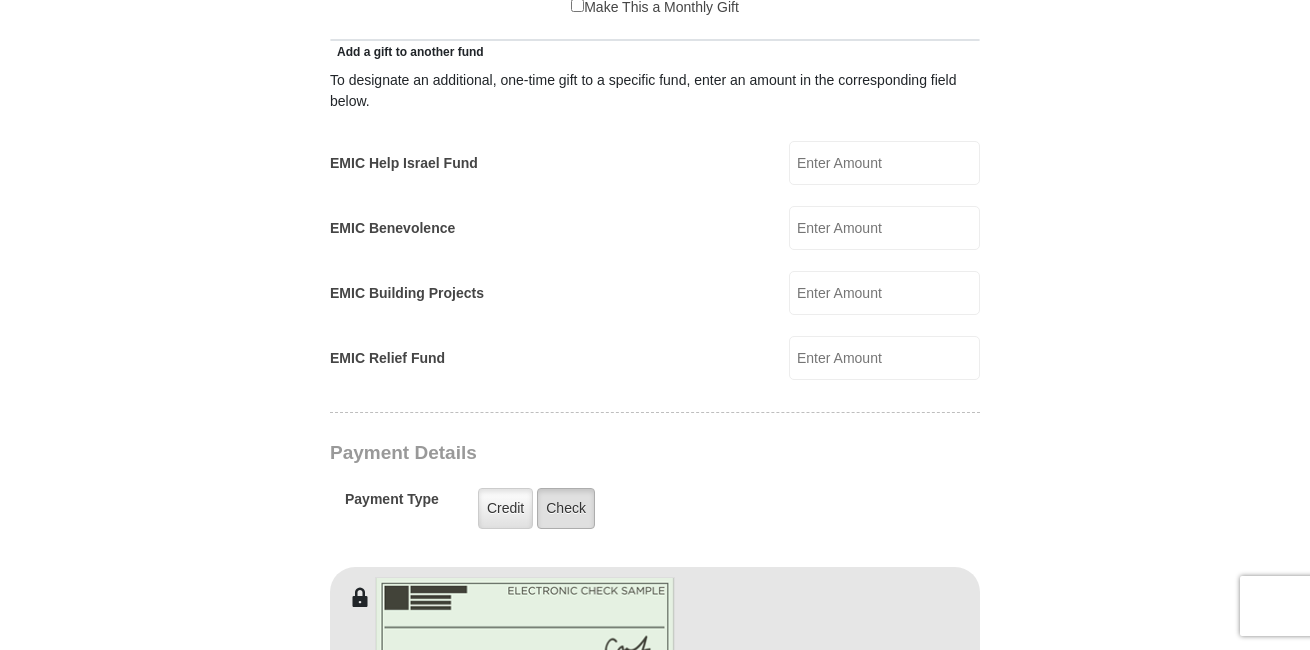 click on "Check" at bounding box center [566, 508] 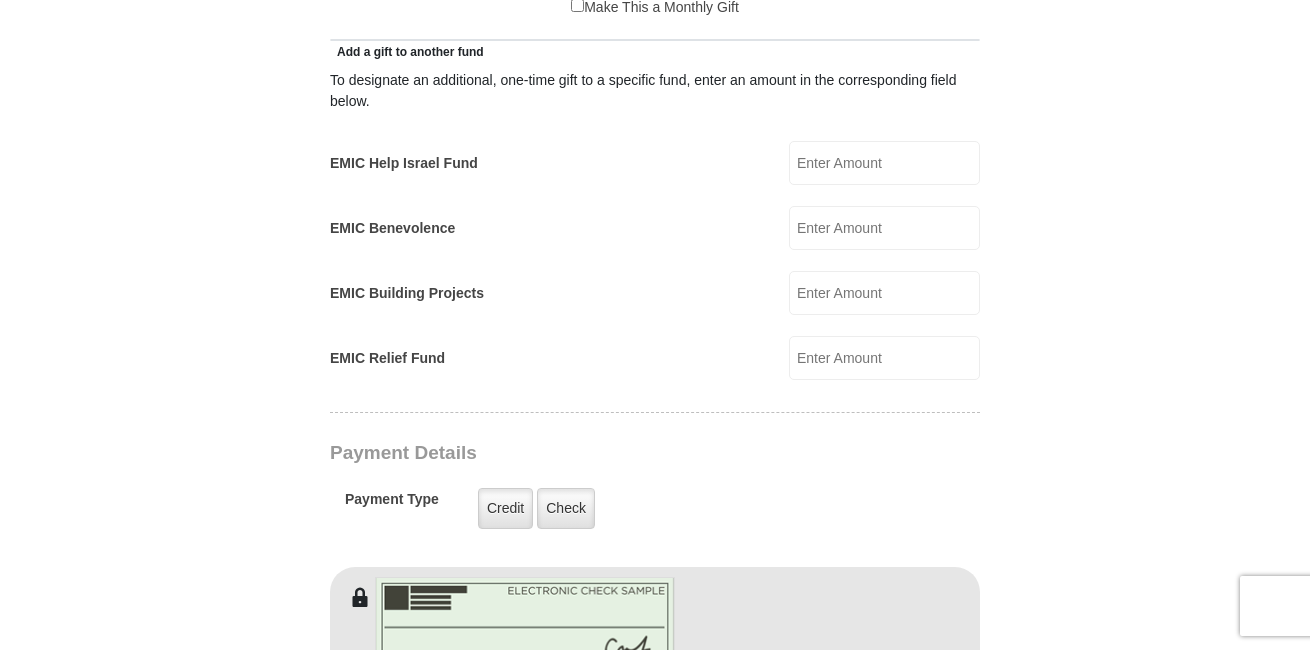 scroll, scrollTop: 569, scrollLeft: 0, axis: vertical 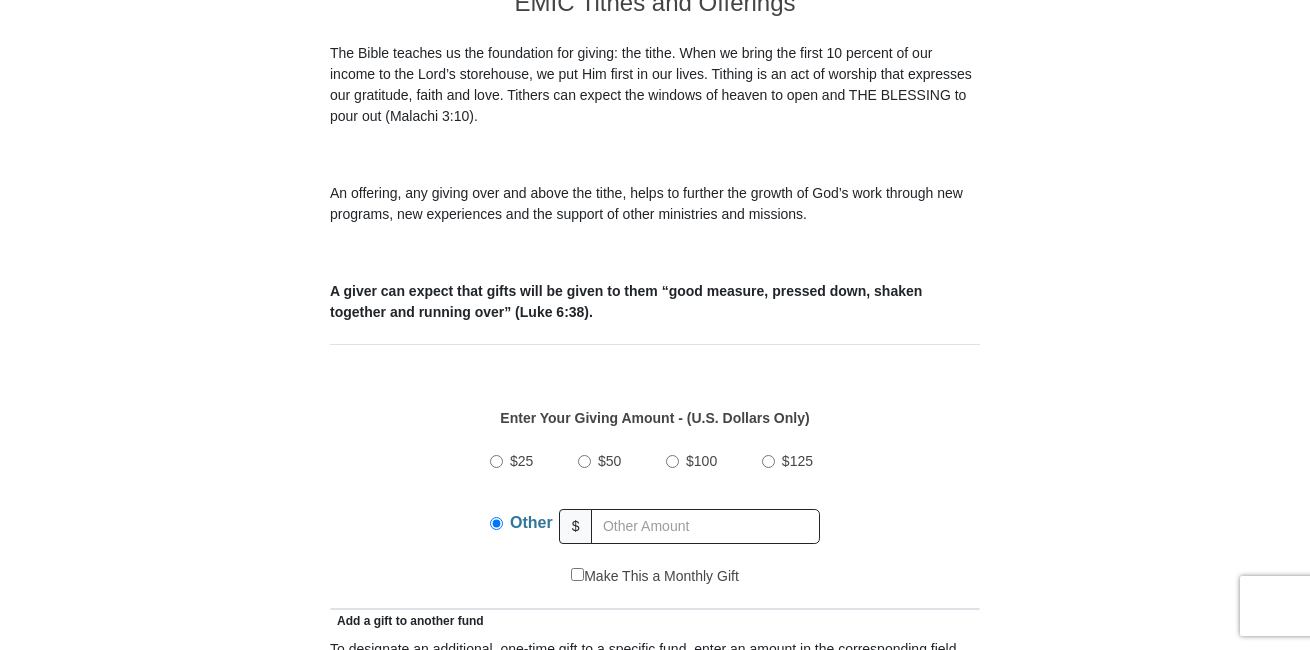 click on "$100" at bounding box center [672, 461] 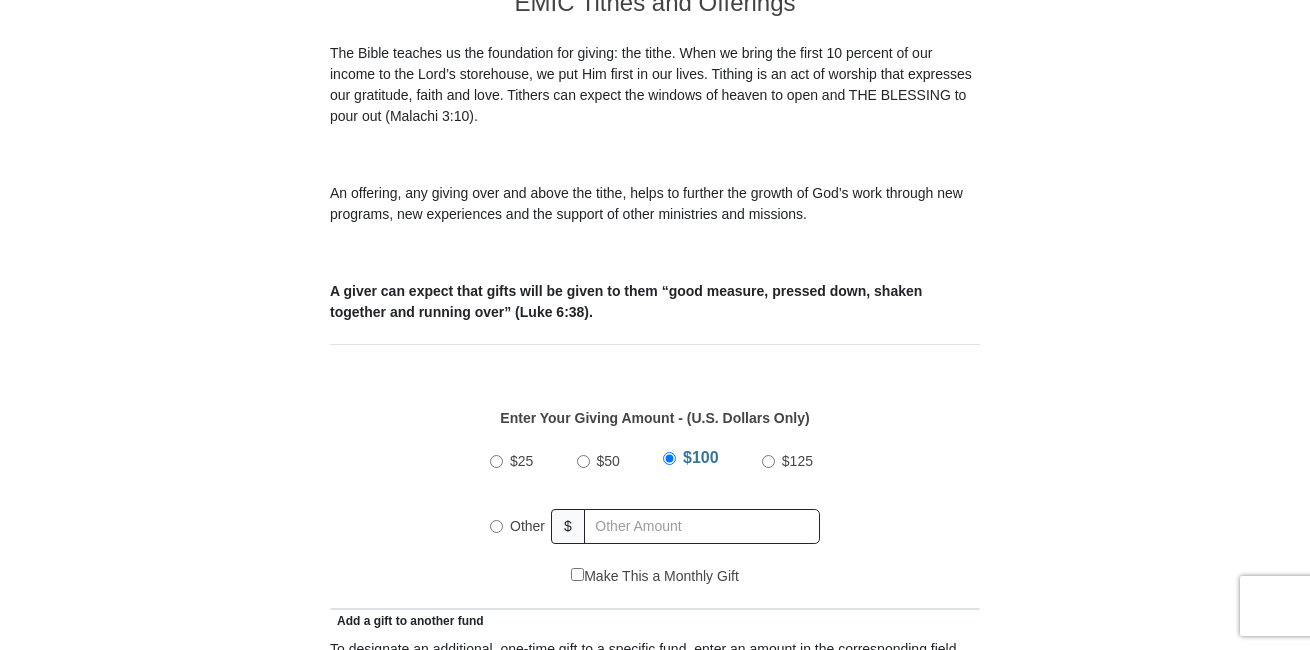 scroll, scrollTop: 1138, scrollLeft: 0, axis: vertical 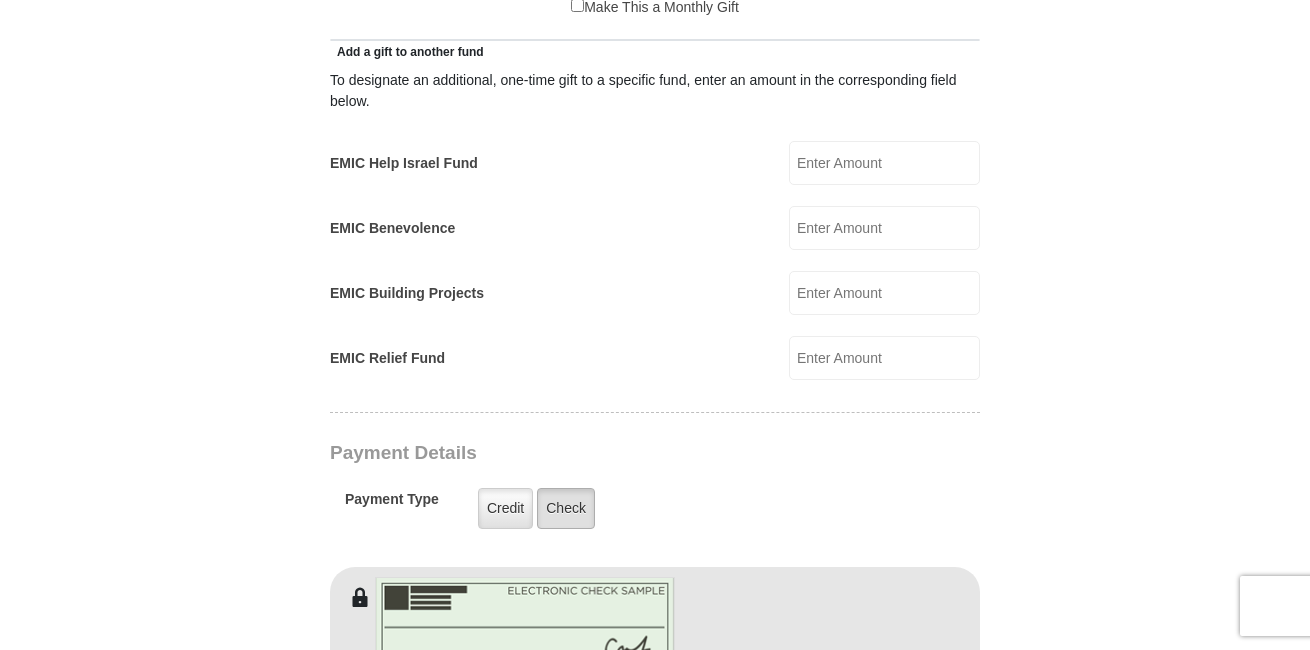 click on "Check" at bounding box center [566, 508] 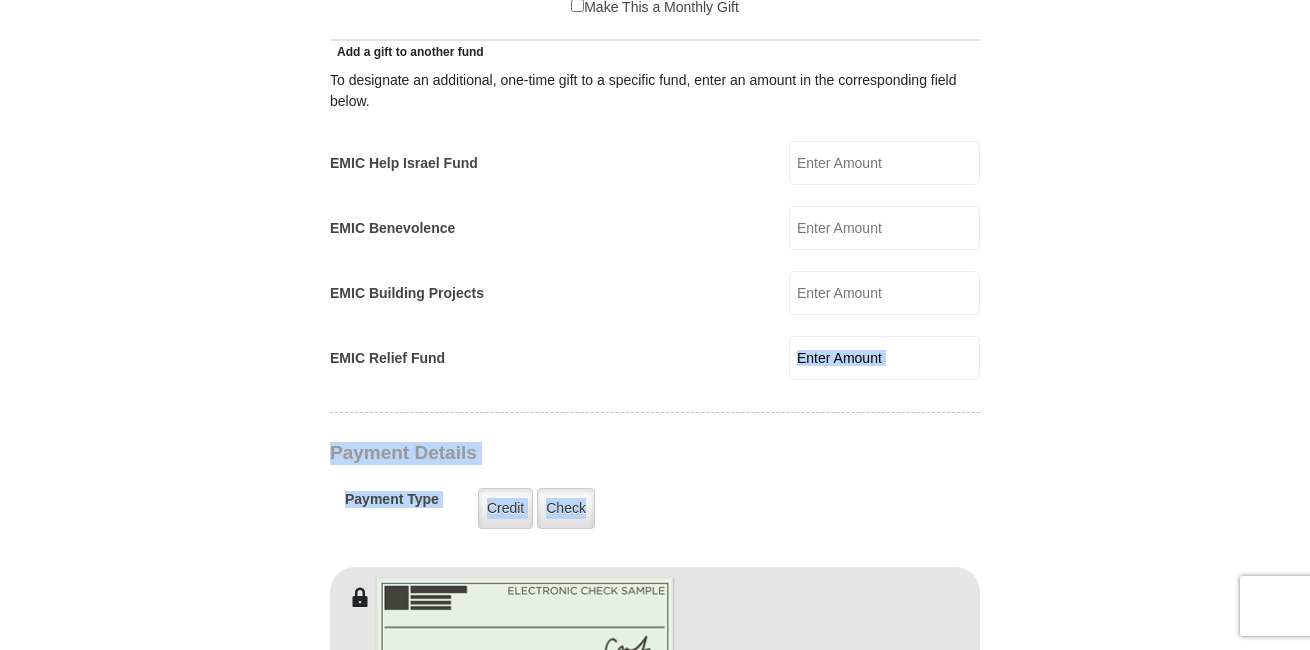 drag, startPoint x: 563, startPoint y: 507, endPoint x: 1318, endPoint y: 330, distance: 775.47015 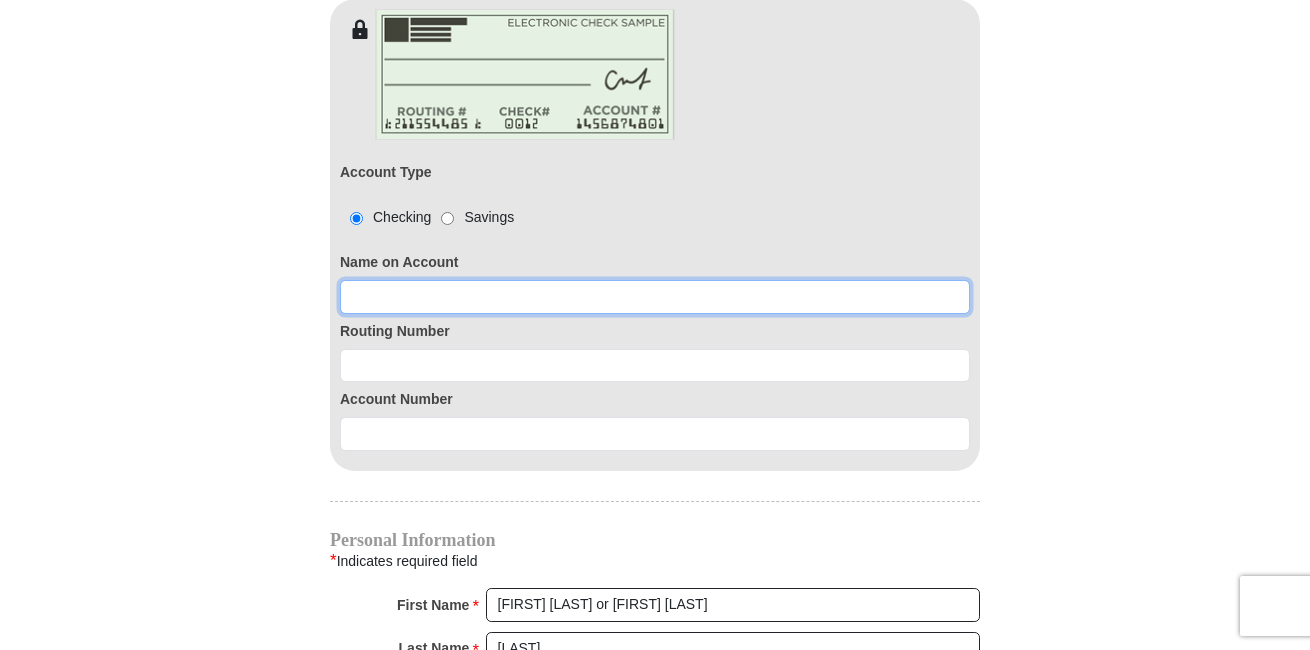 click at bounding box center (655, 297) 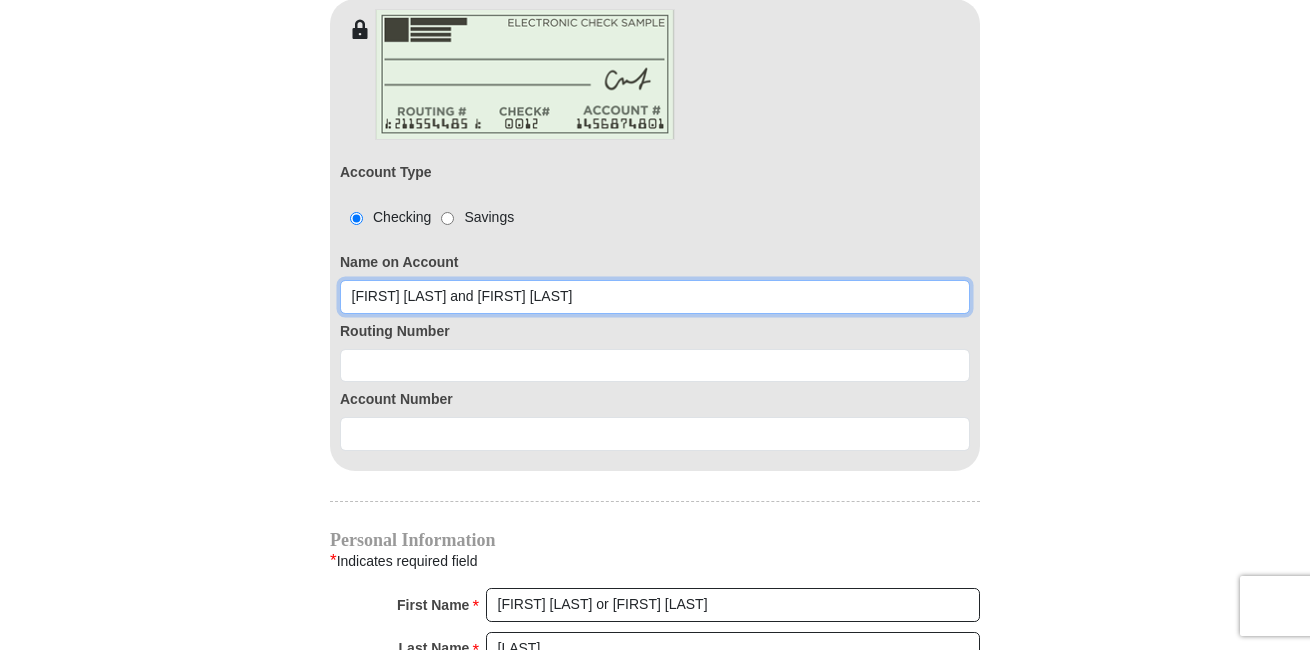 click on "[FIRST] [LAST] and [FIRST] [LAST]" at bounding box center (655, 297) 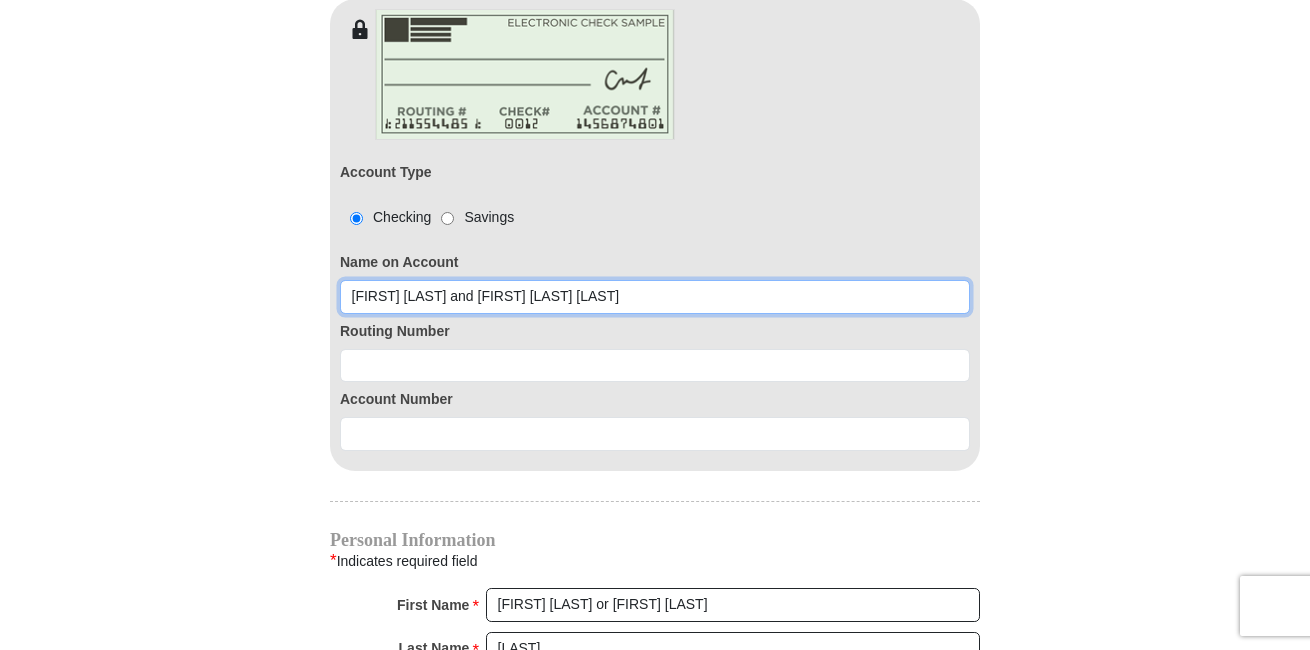 type on "[FIRST] [LAST] and [FIRST] [LAST] [LAST]" 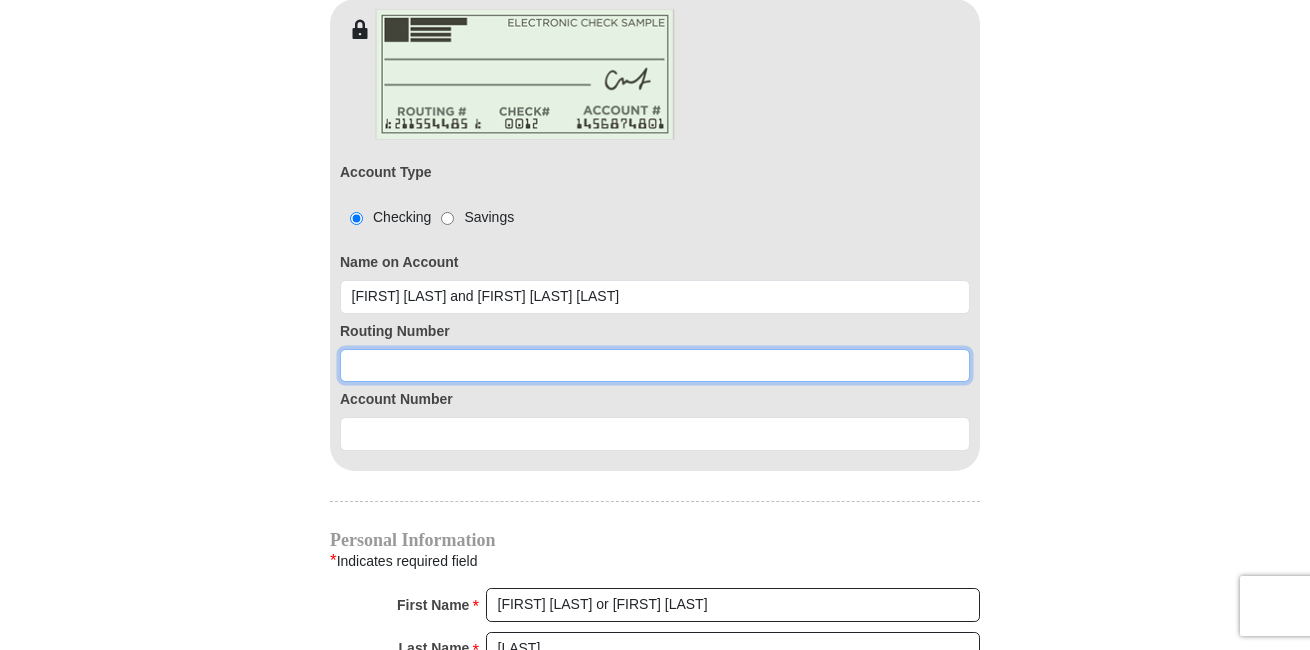 click at bounding box center [655, 366] 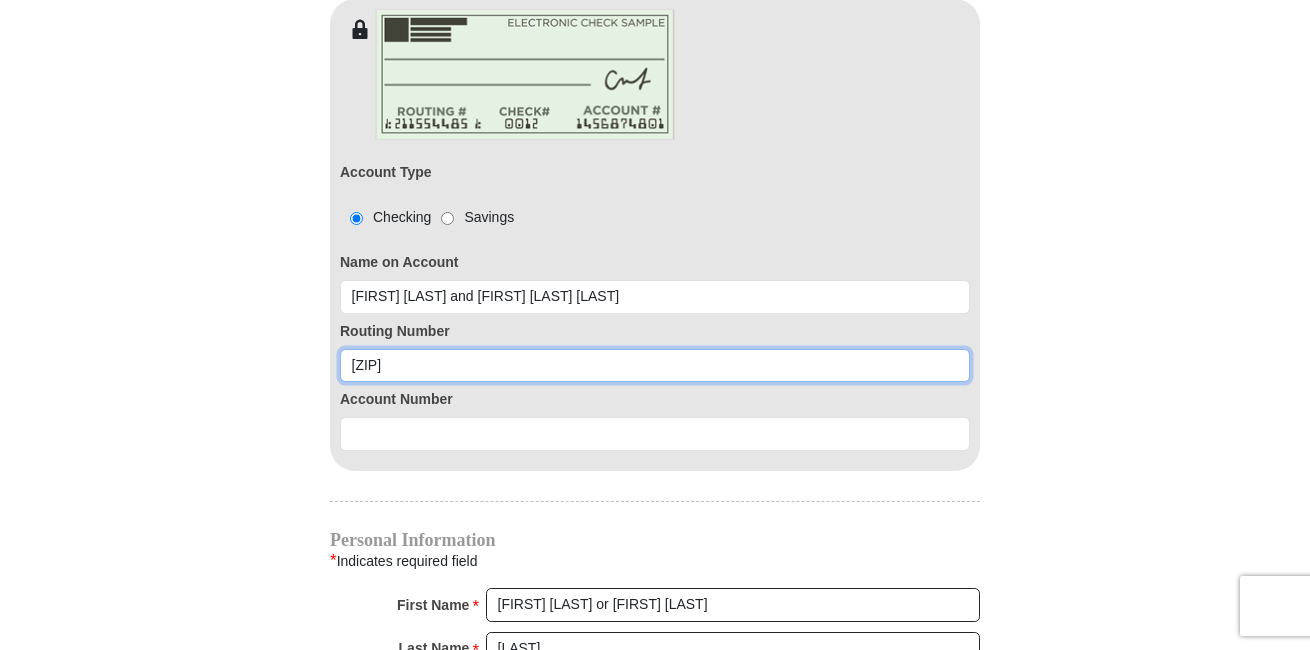 type on "[ZIP]" 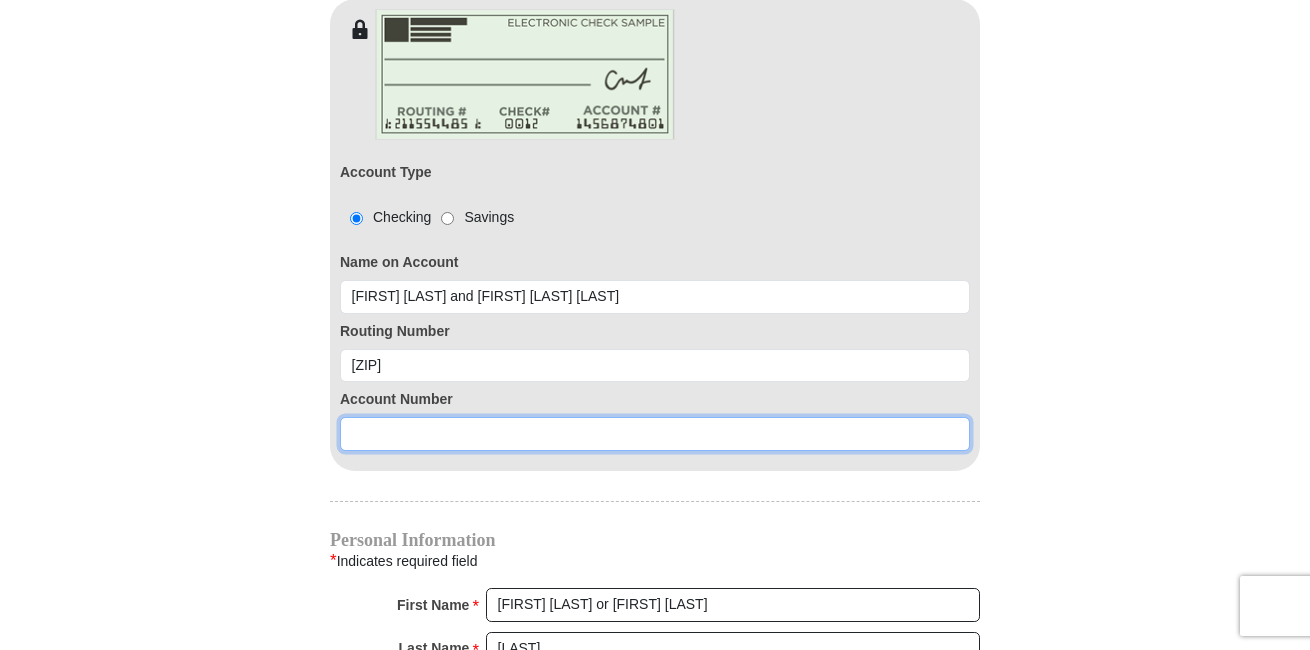 click at bounding box center [655, 434] 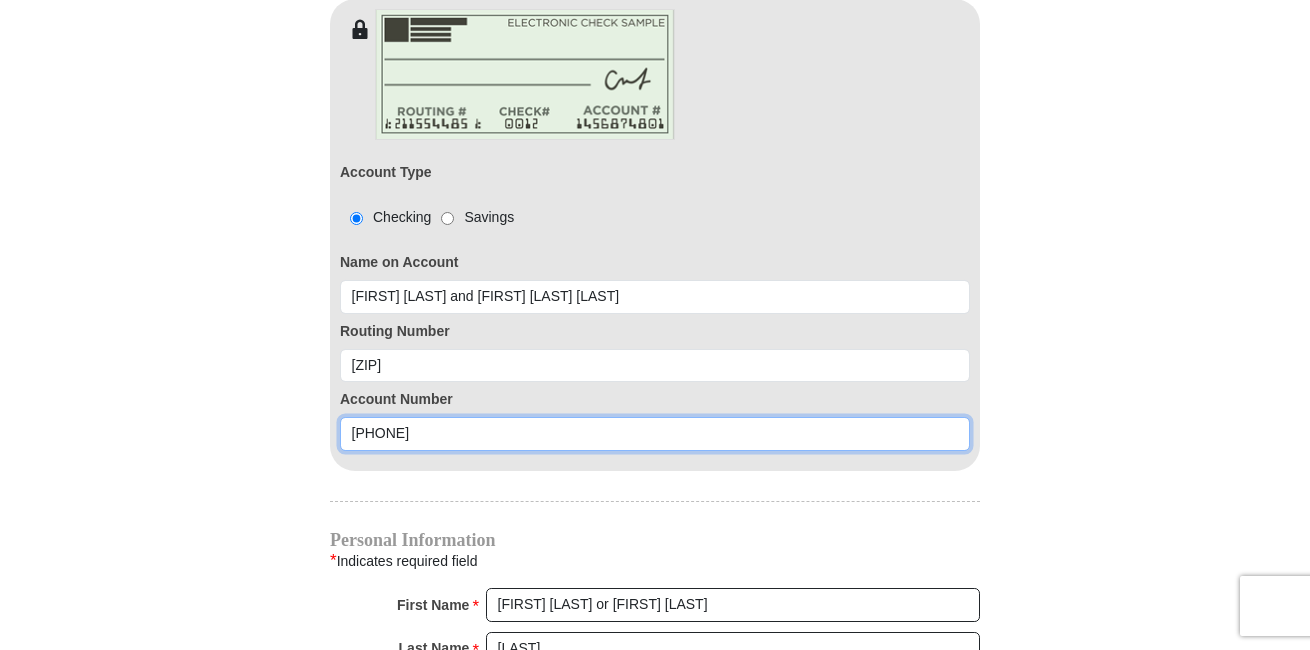 scroll, scrollTop: 2275, scrollLeft: 0, axis: vertical 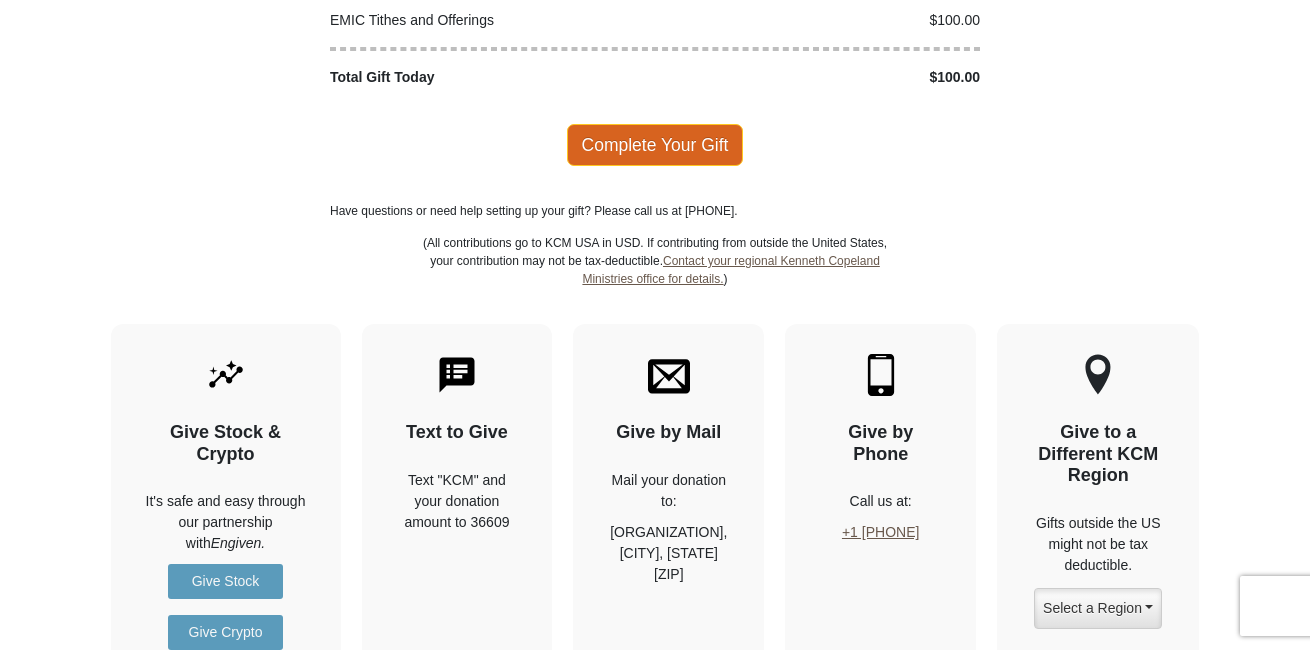 type on "[PHONE]" 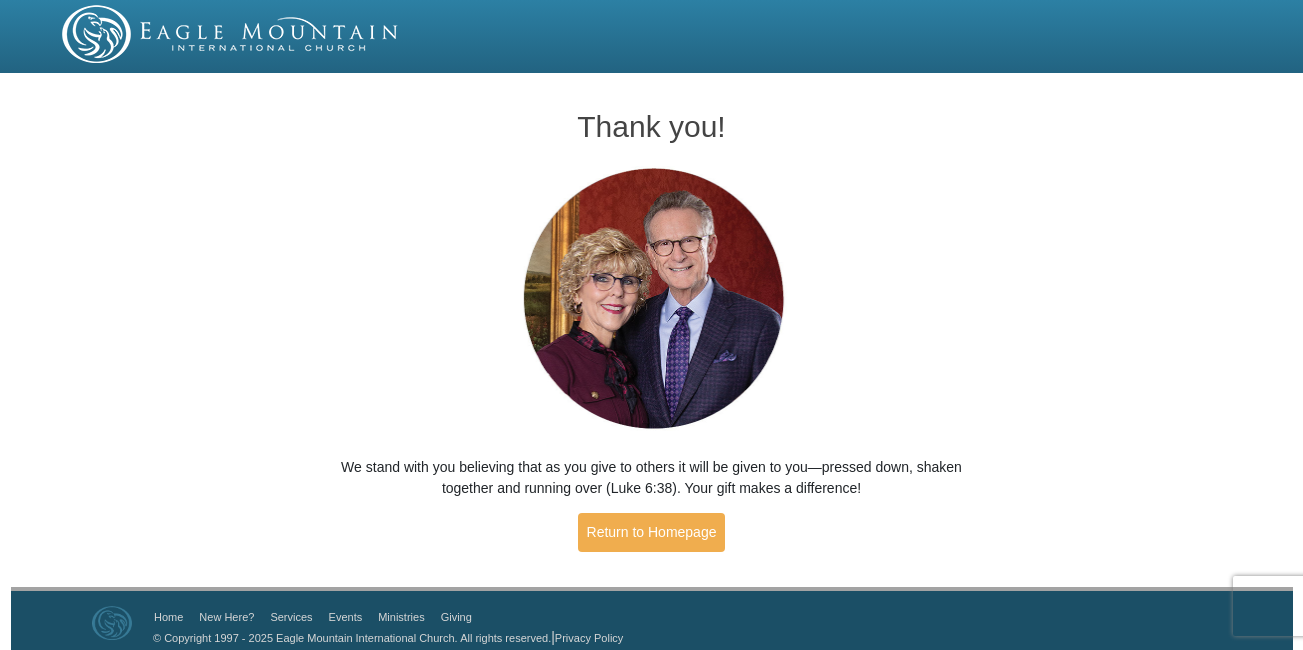 scroll, scrollTop: 0, scrollLeft: 0, axis: both 